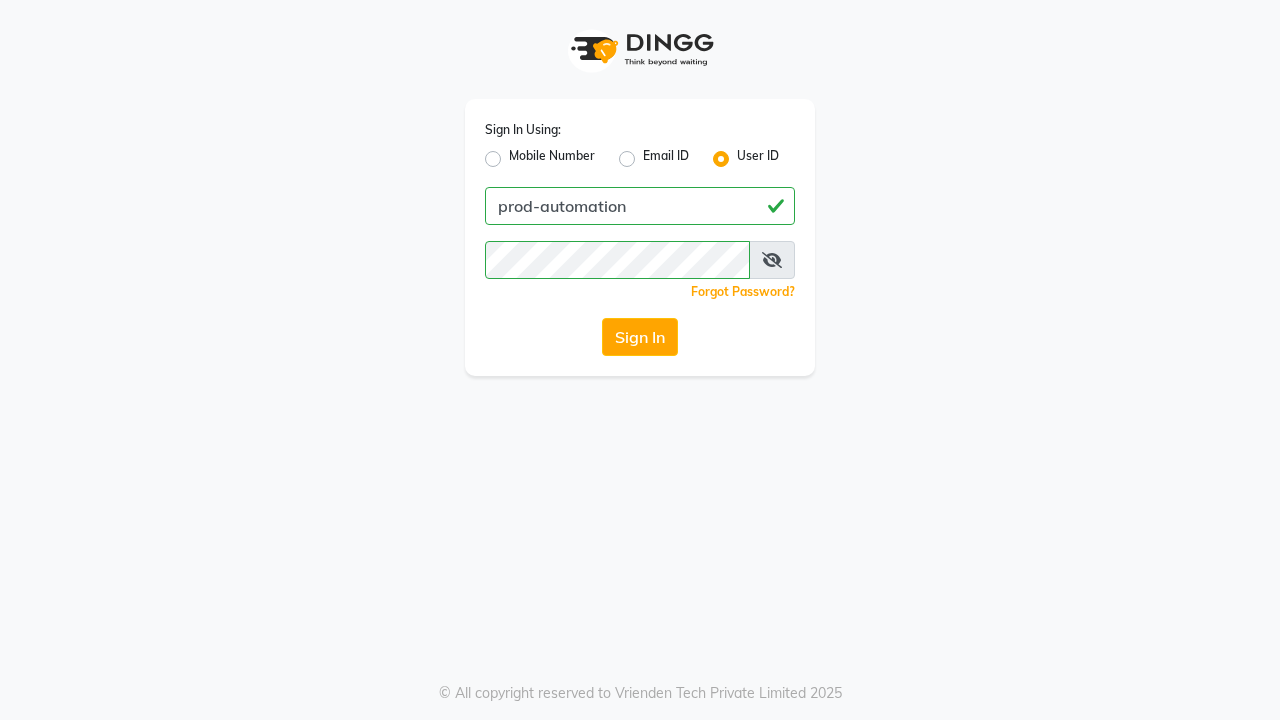 scroll, scrollTop: 0, scrollLeft: 0, axis: both 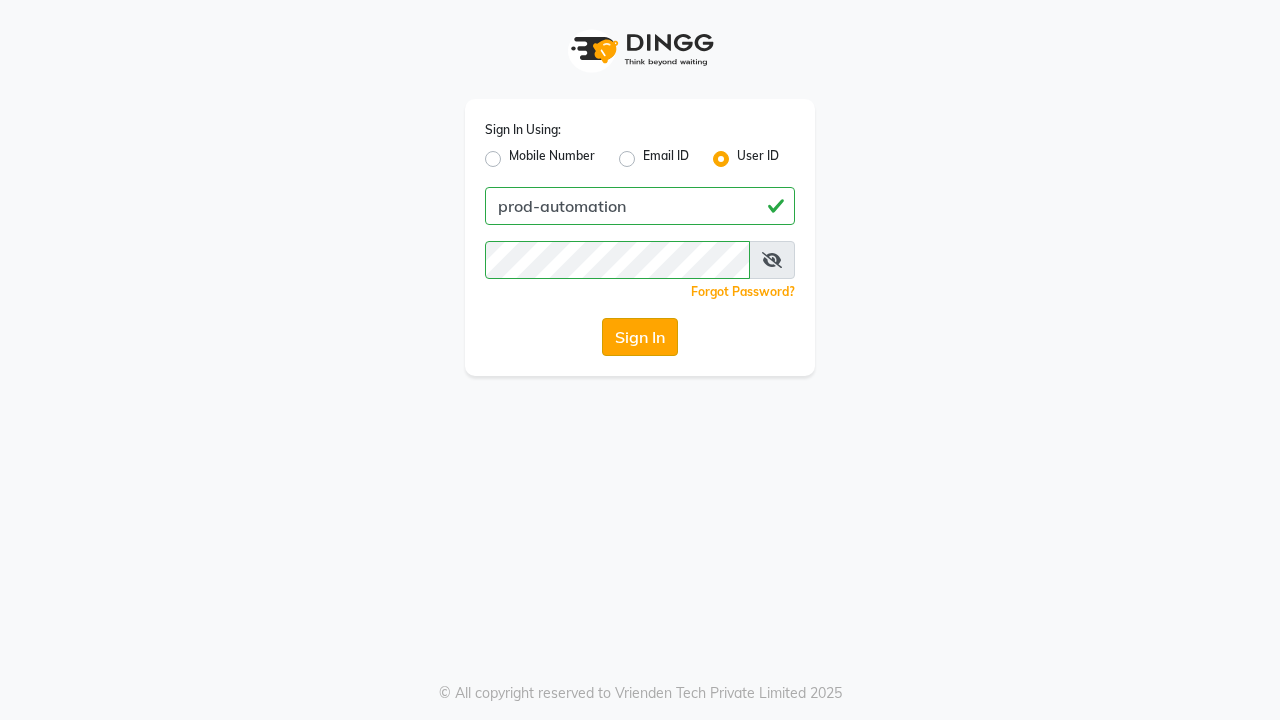 click on "Sign In" 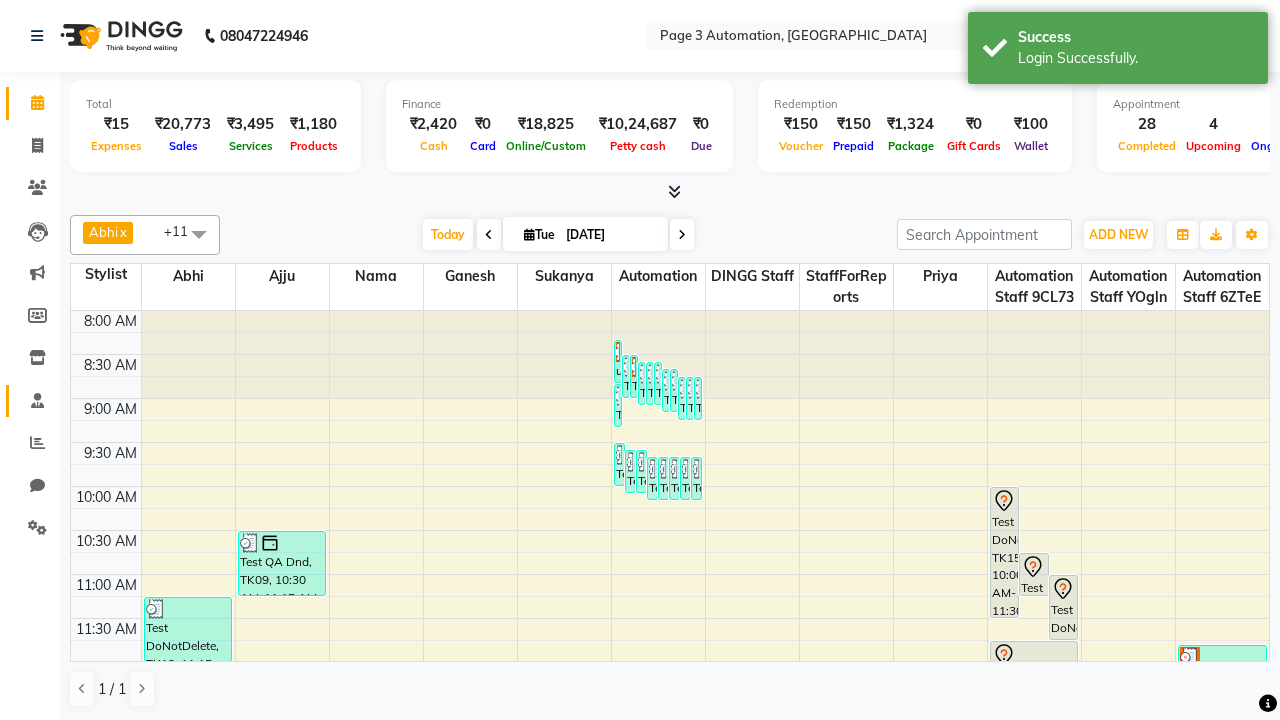 click 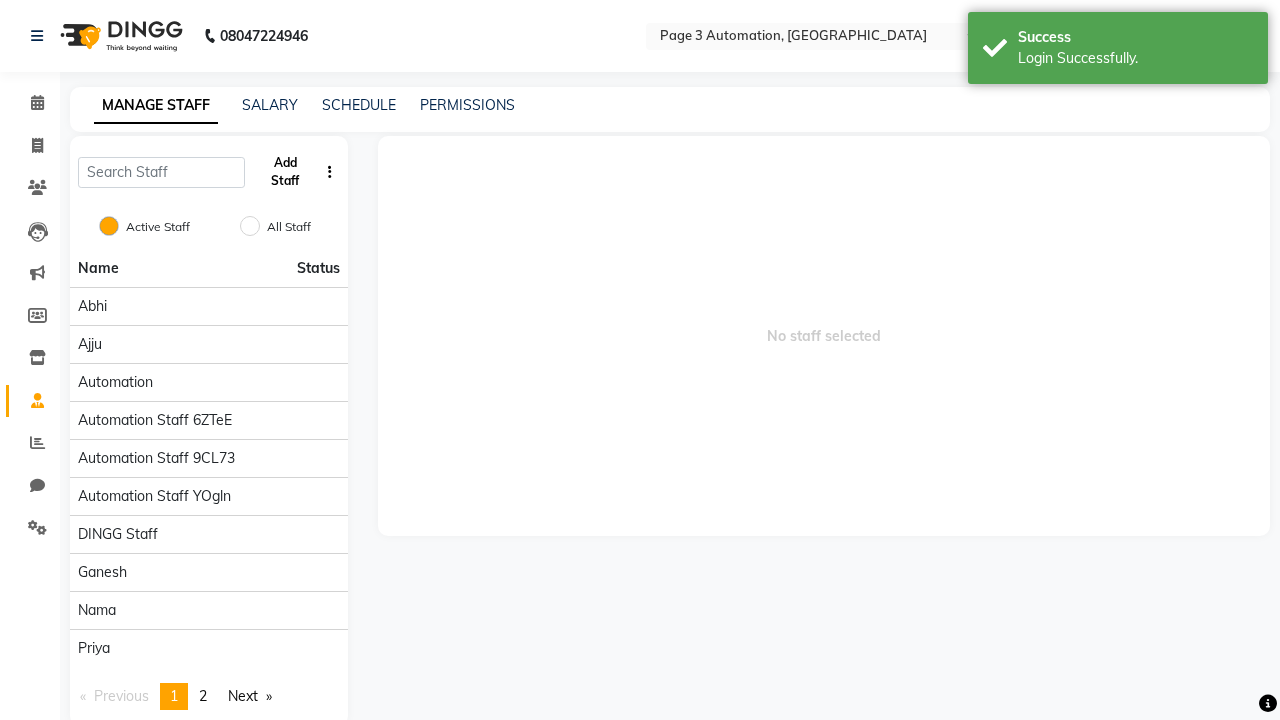 click on "Add Staff" 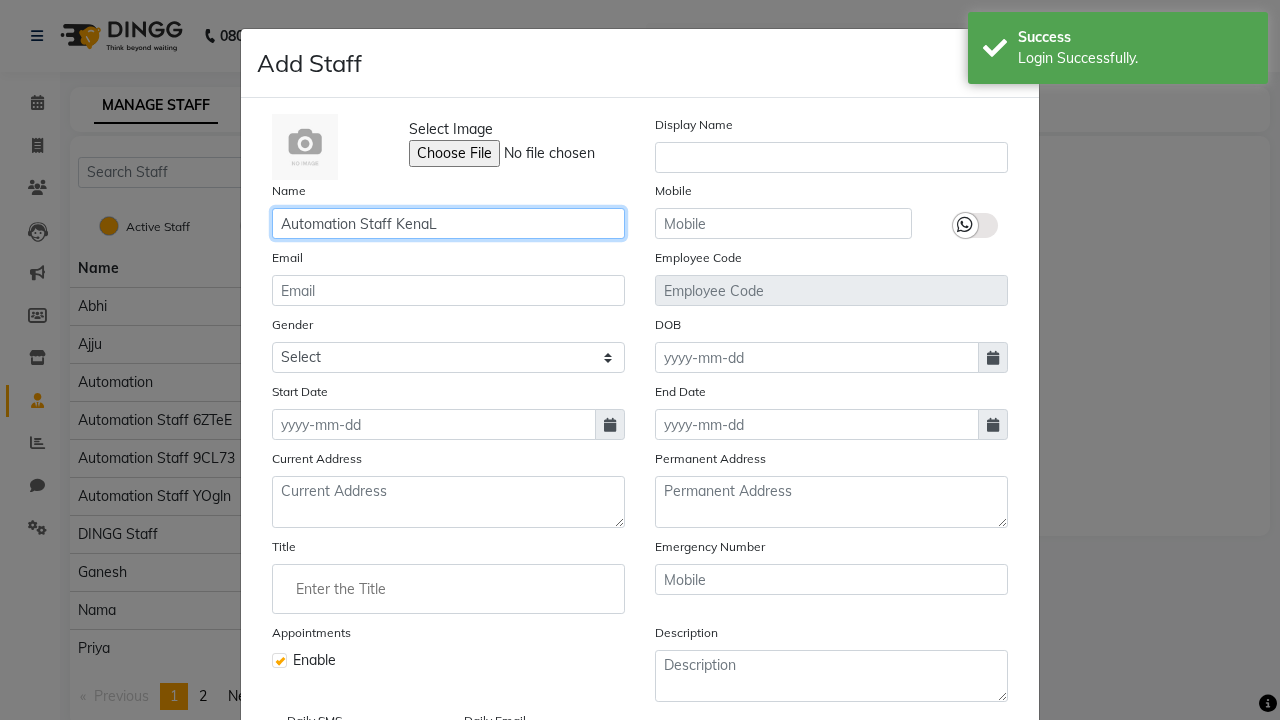type on "Automation Staff KenaL" 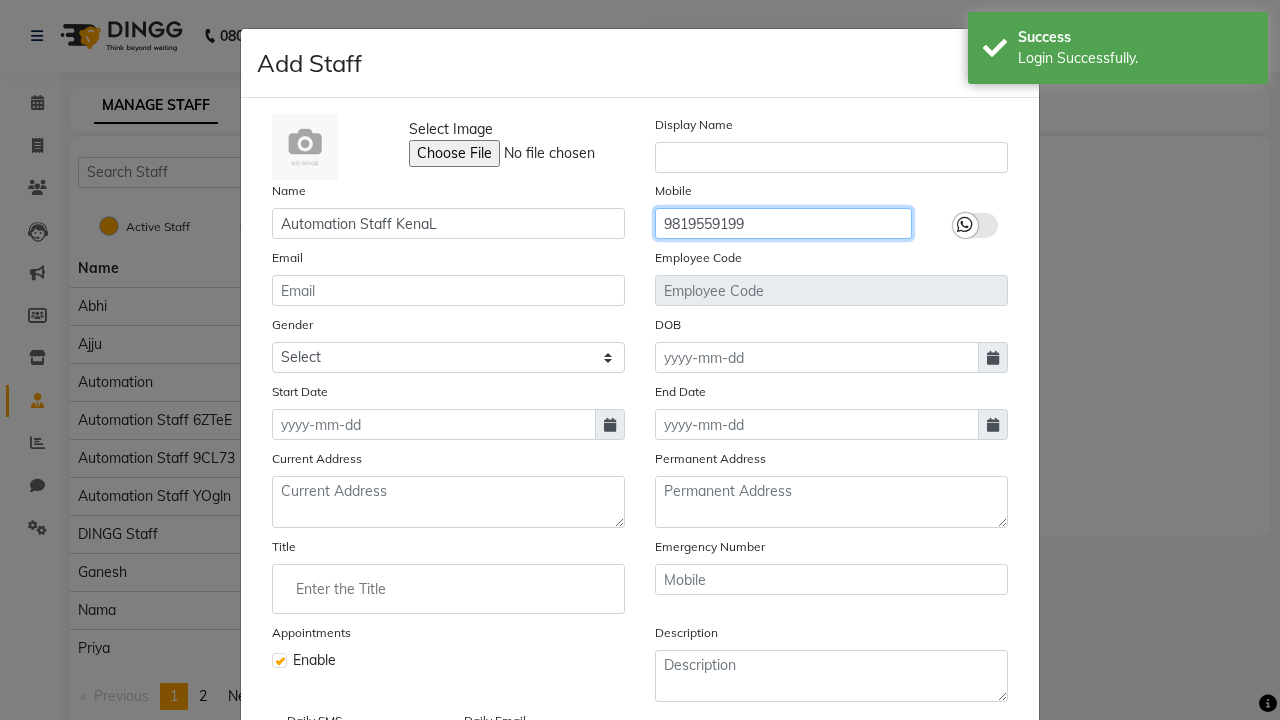 type on "9819559199" 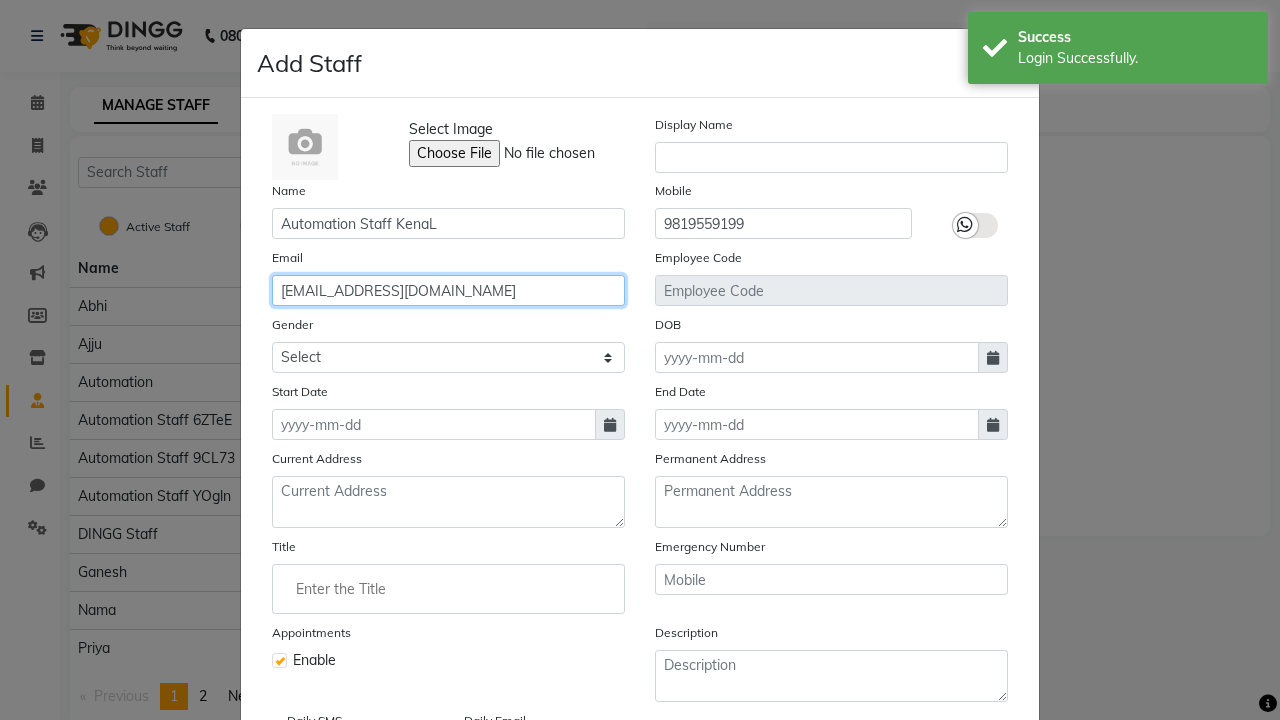 type on "[EMAIL_ADDRESS][DOMAIN_NAME]" 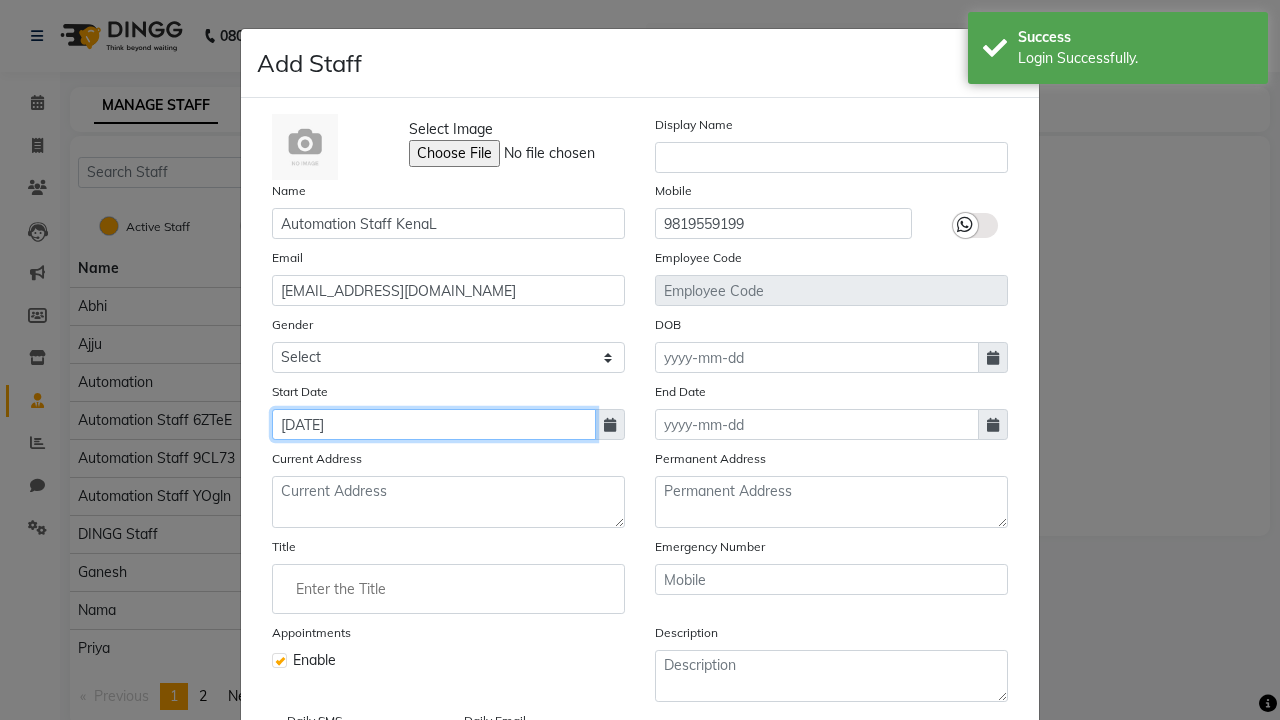 type on "[DATE]" 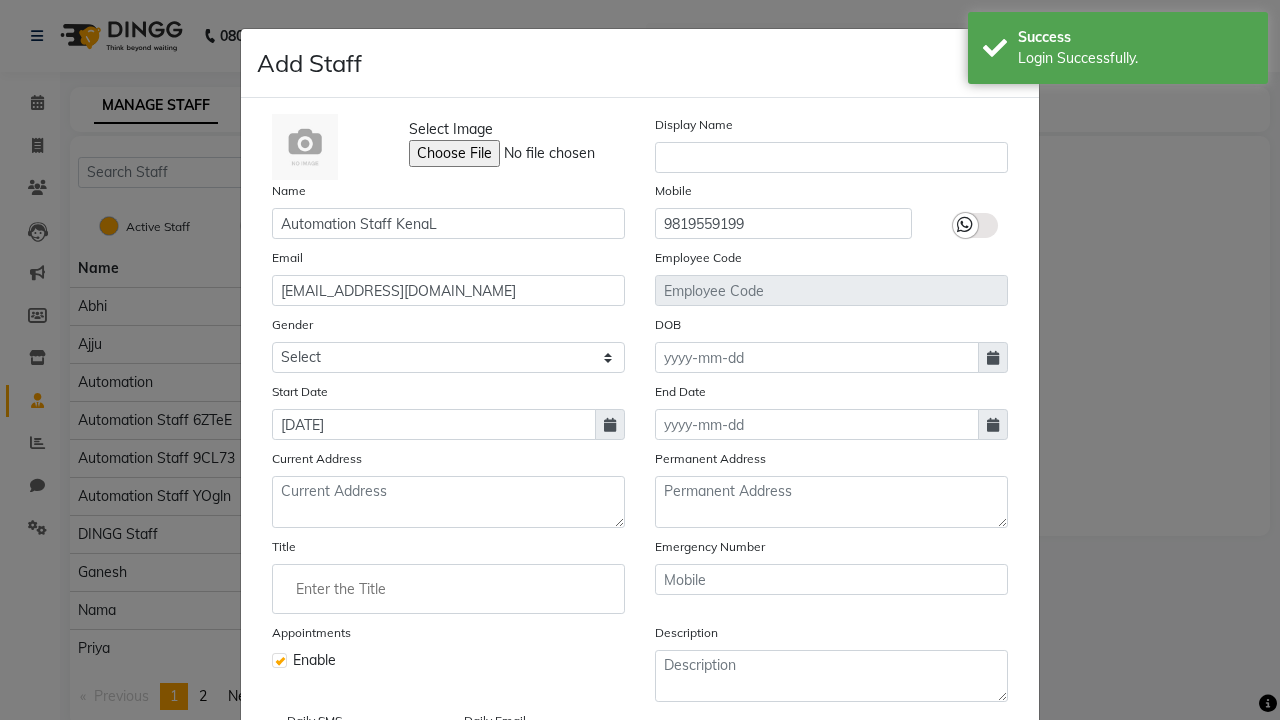 click on "Save" at bounding box center [988, 814] 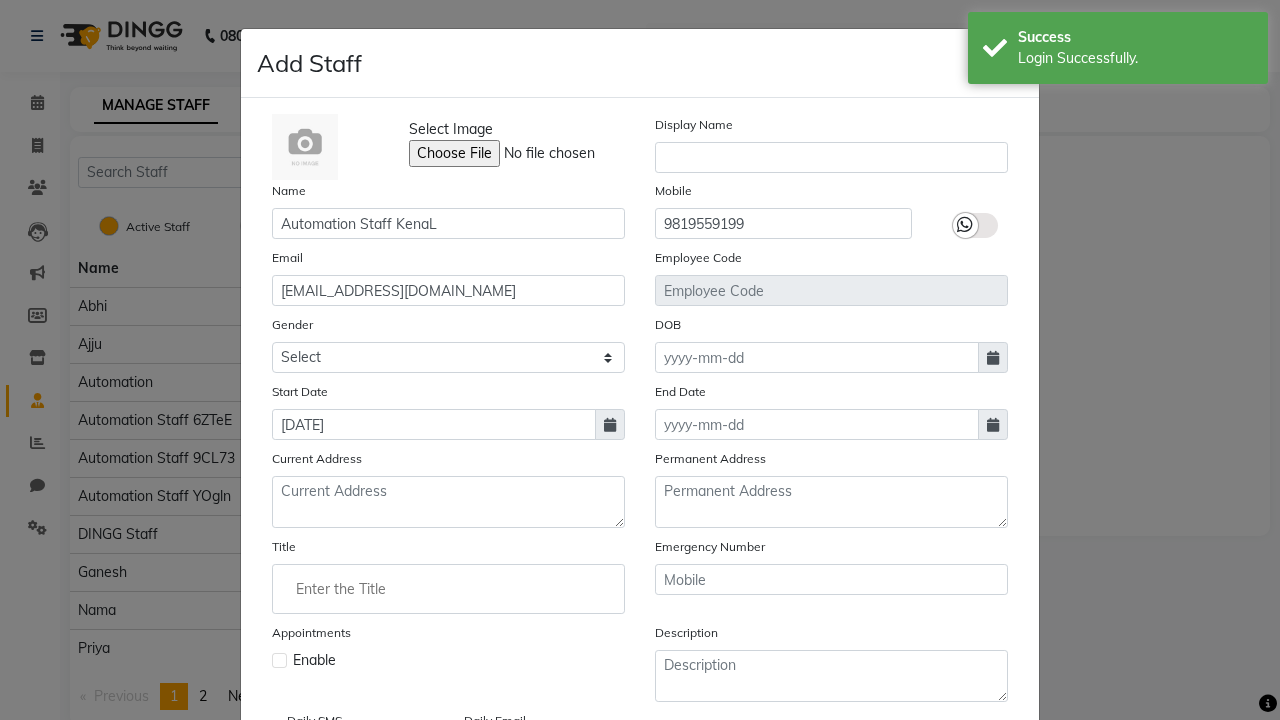 type 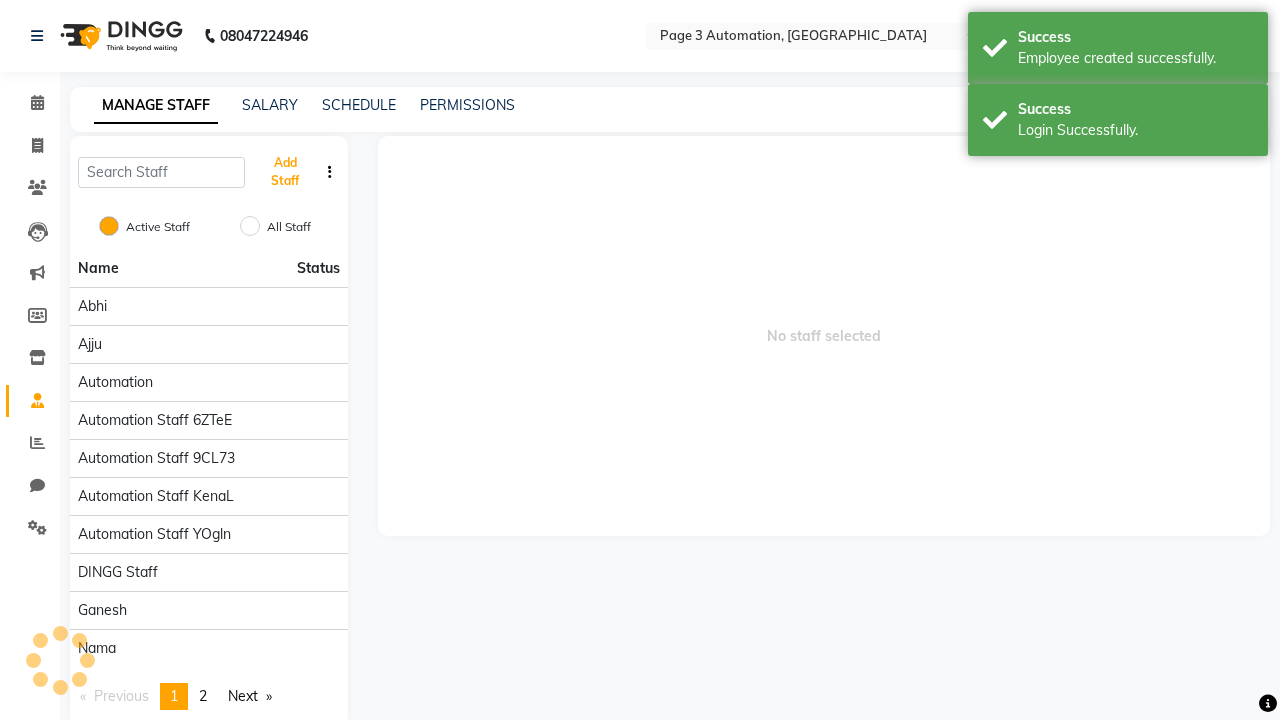 scroll, scrollTop: 162, scrollLeft: 0, axis: vertical 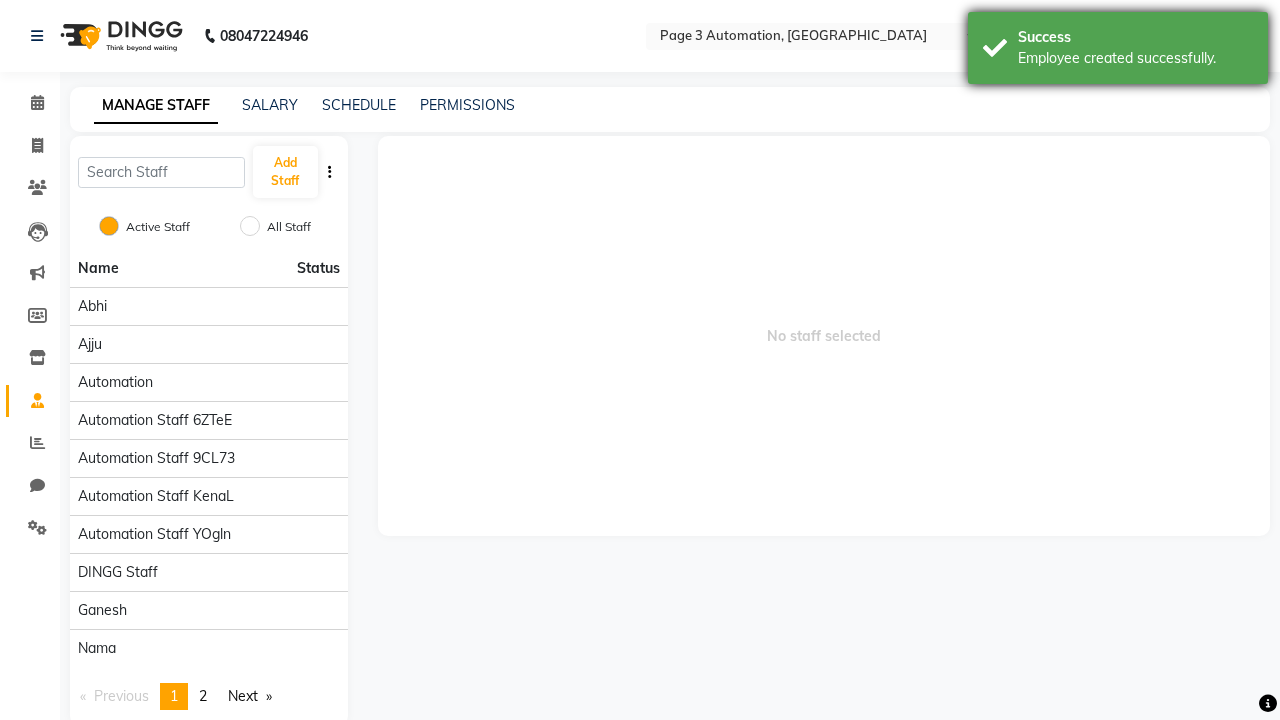 click on "Employee created successfully." at bounding box center [1135, 58] 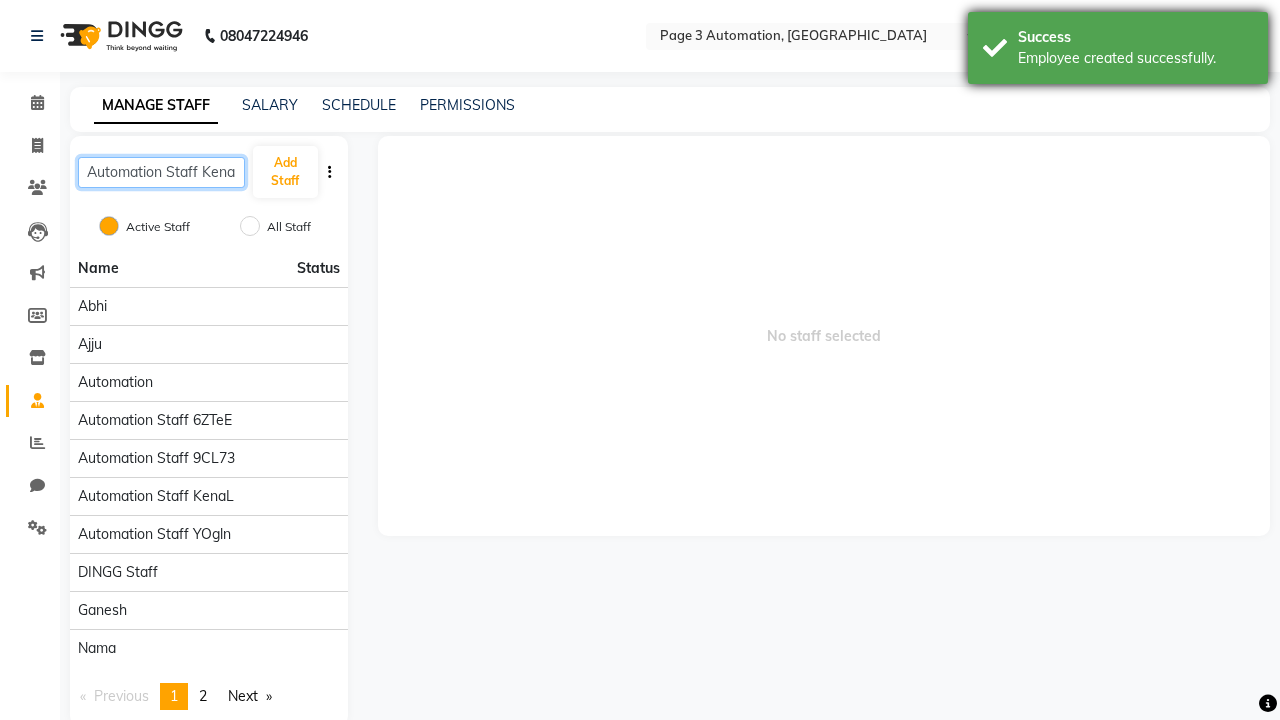 scroll, scrollTop: 0, scrollLeft: 7, axis: horizontal 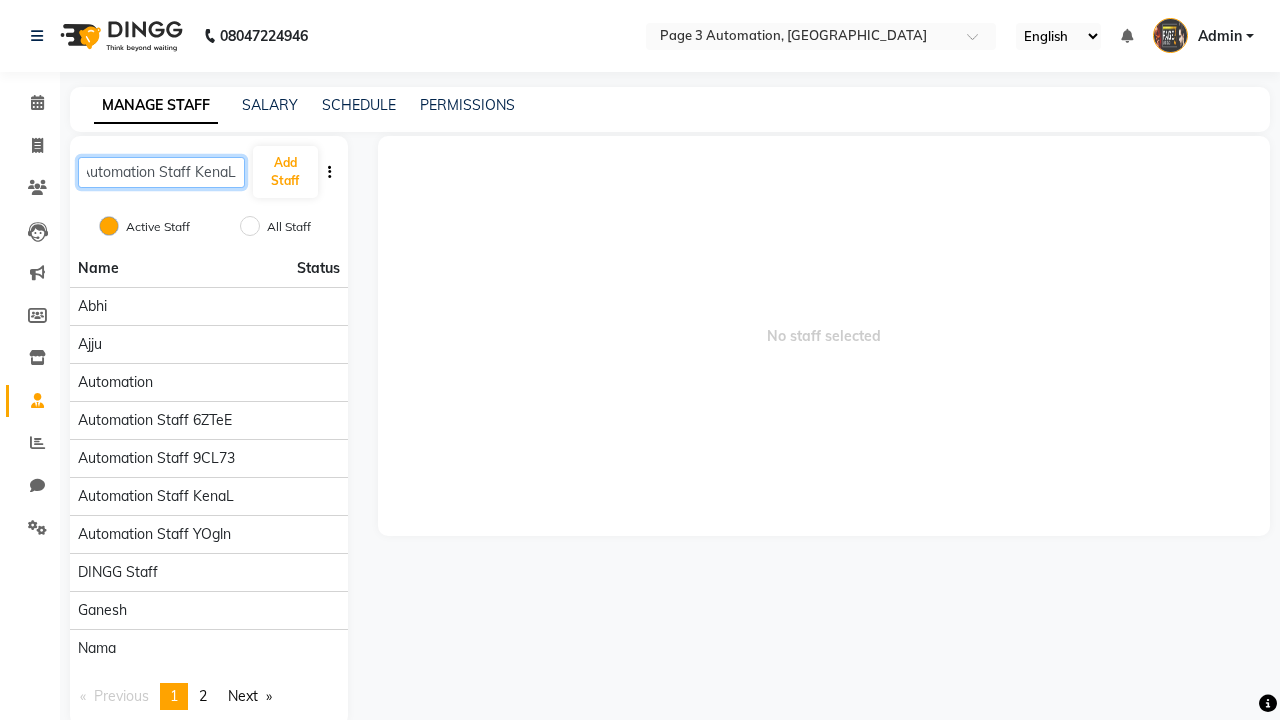 type on "Automation Staff KenaL" 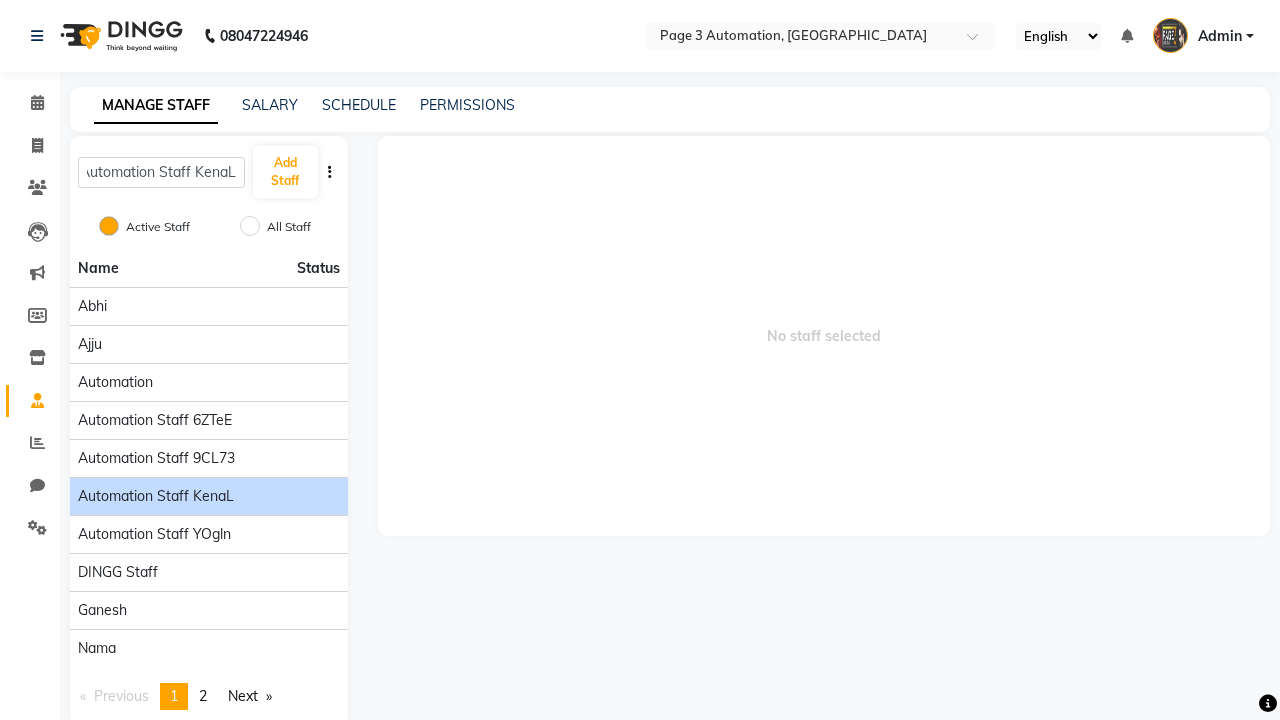click on "Automation Staff KenaL" 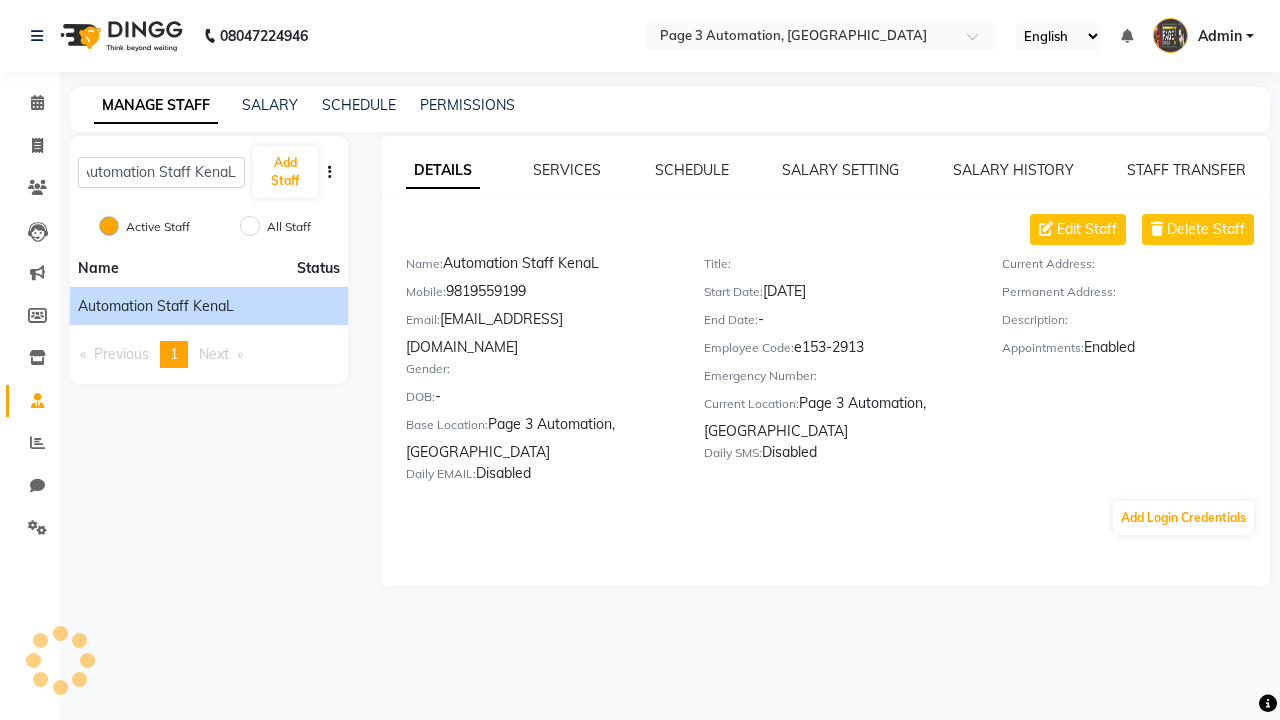 scroll, scrollTop: 0, scrollLeft: 0, axis: both 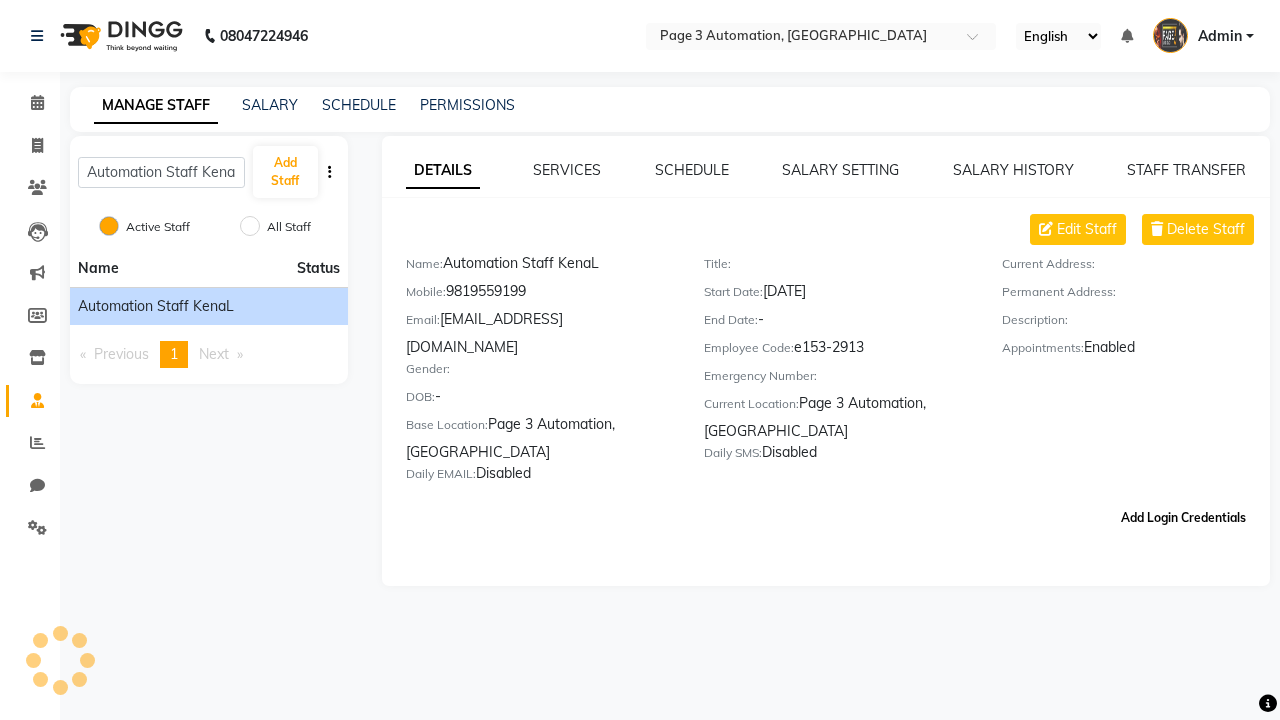 click on "Add Login Credentials" 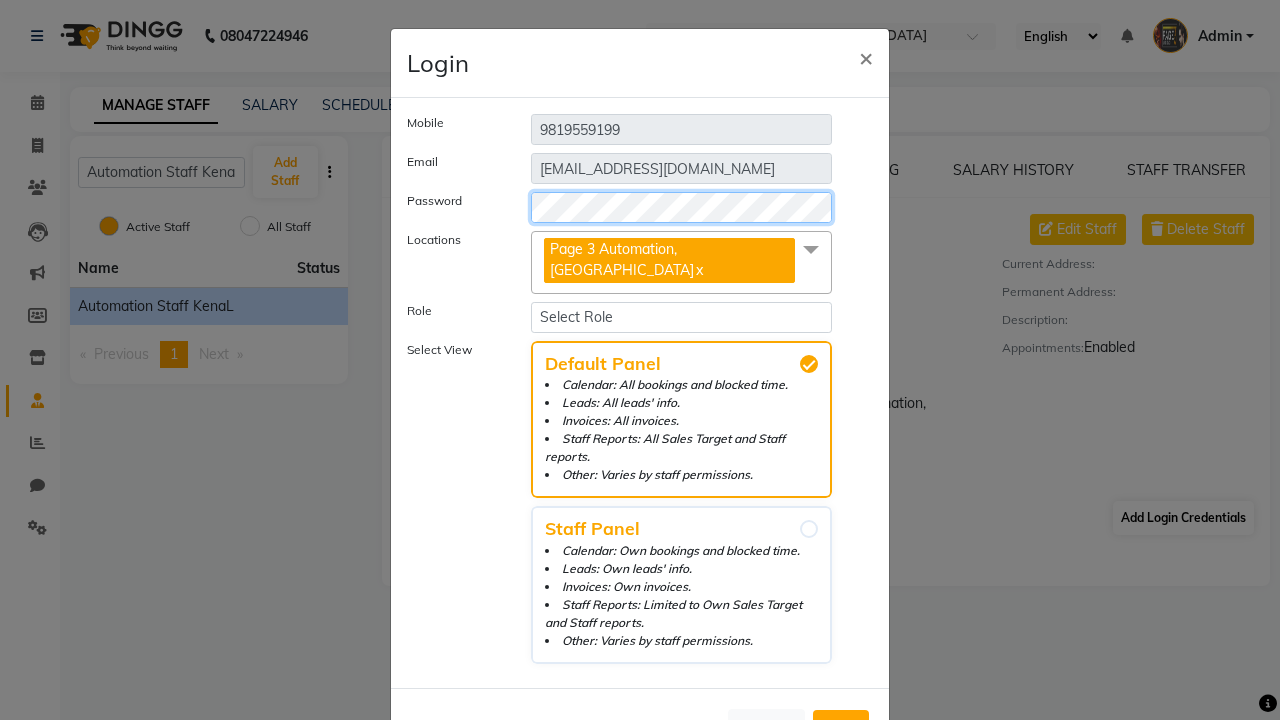 select on "4595" 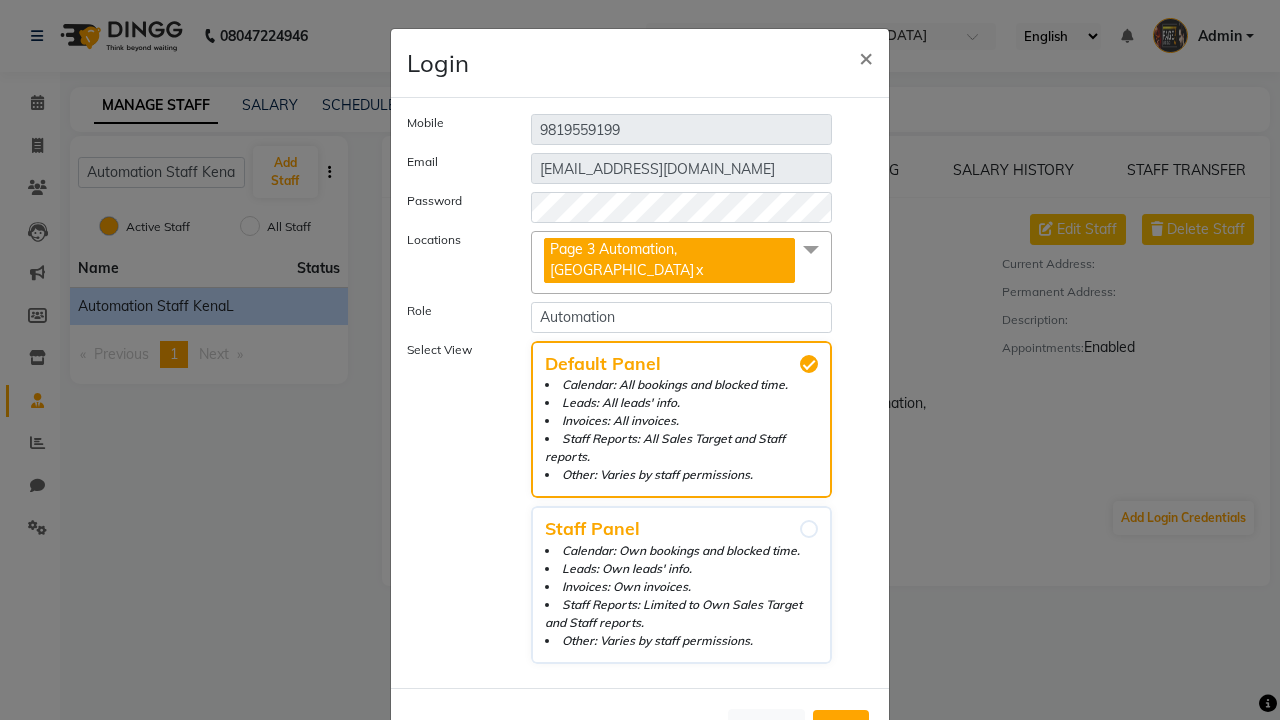 click on "Add" 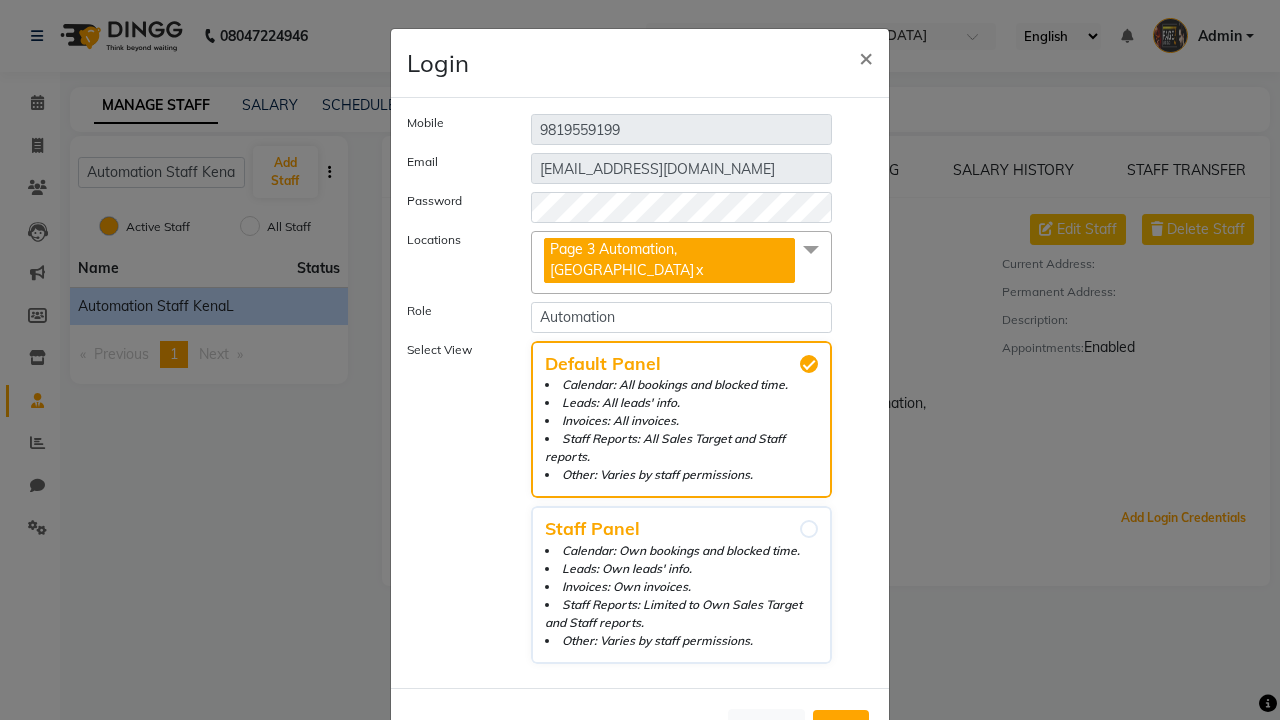 scroll, scrollTop: 5, scrollLeft: 0, axis: vertical 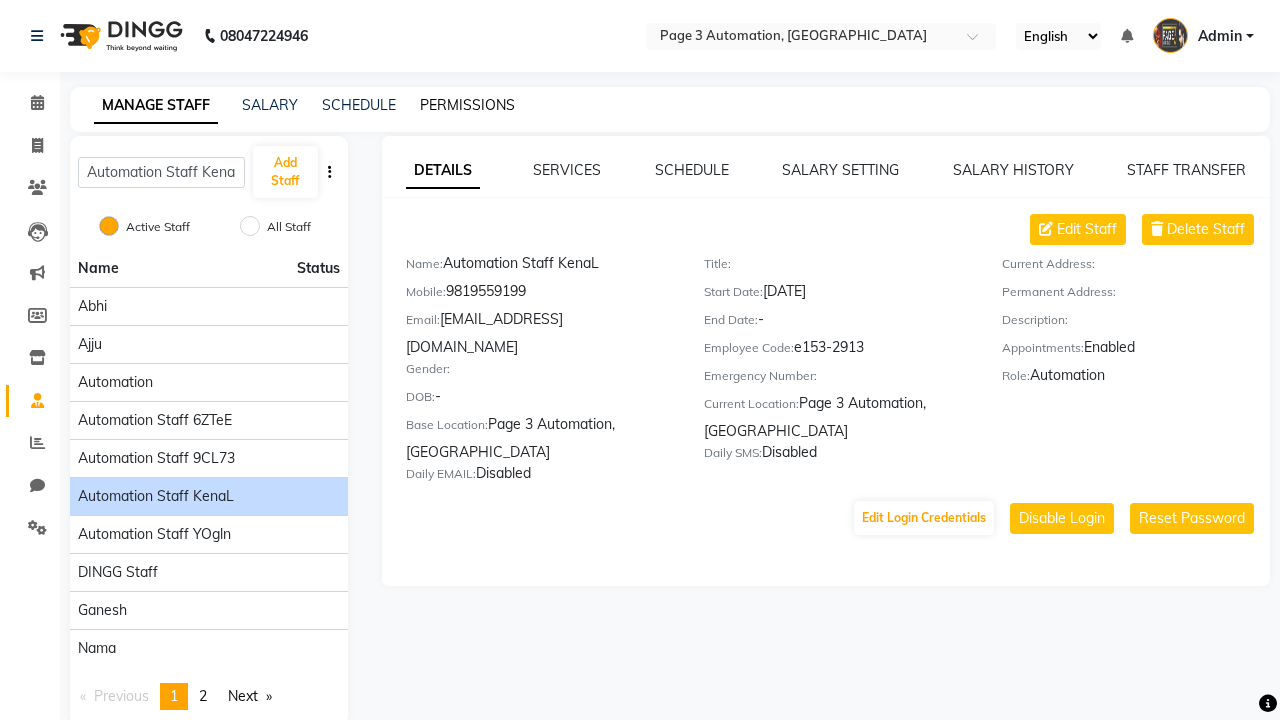 click on "PERMISSIONS" 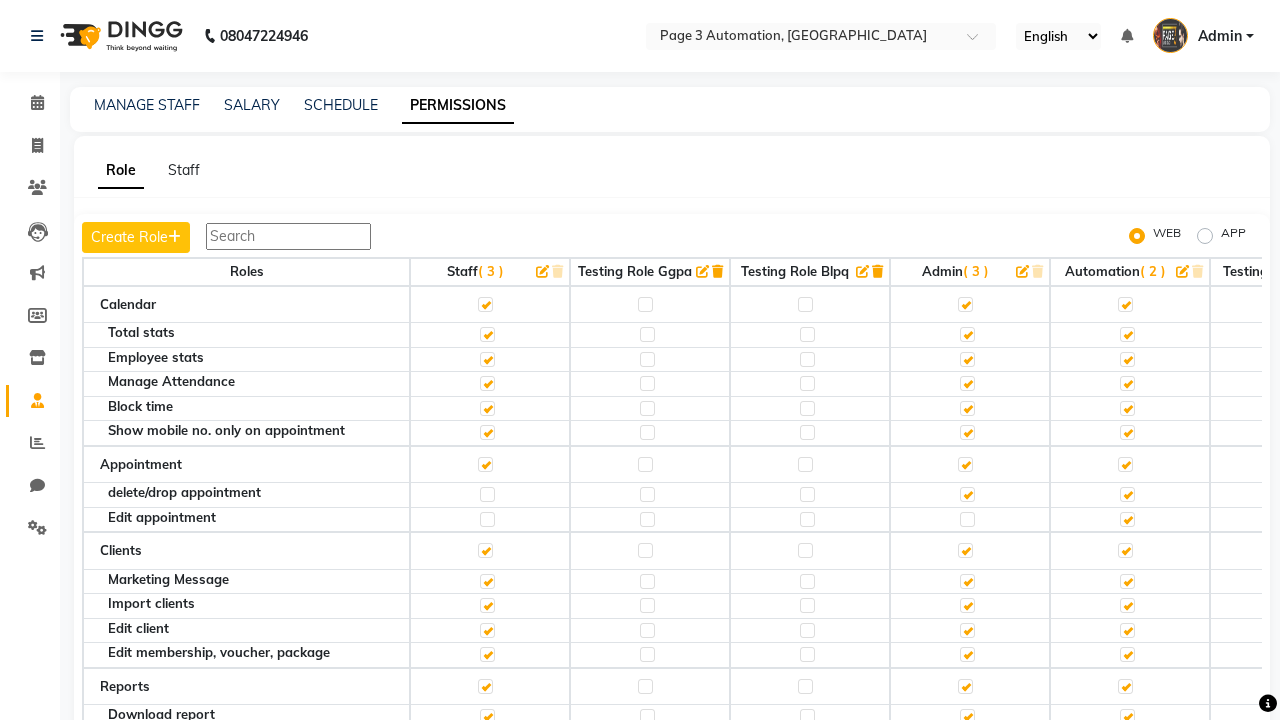 click 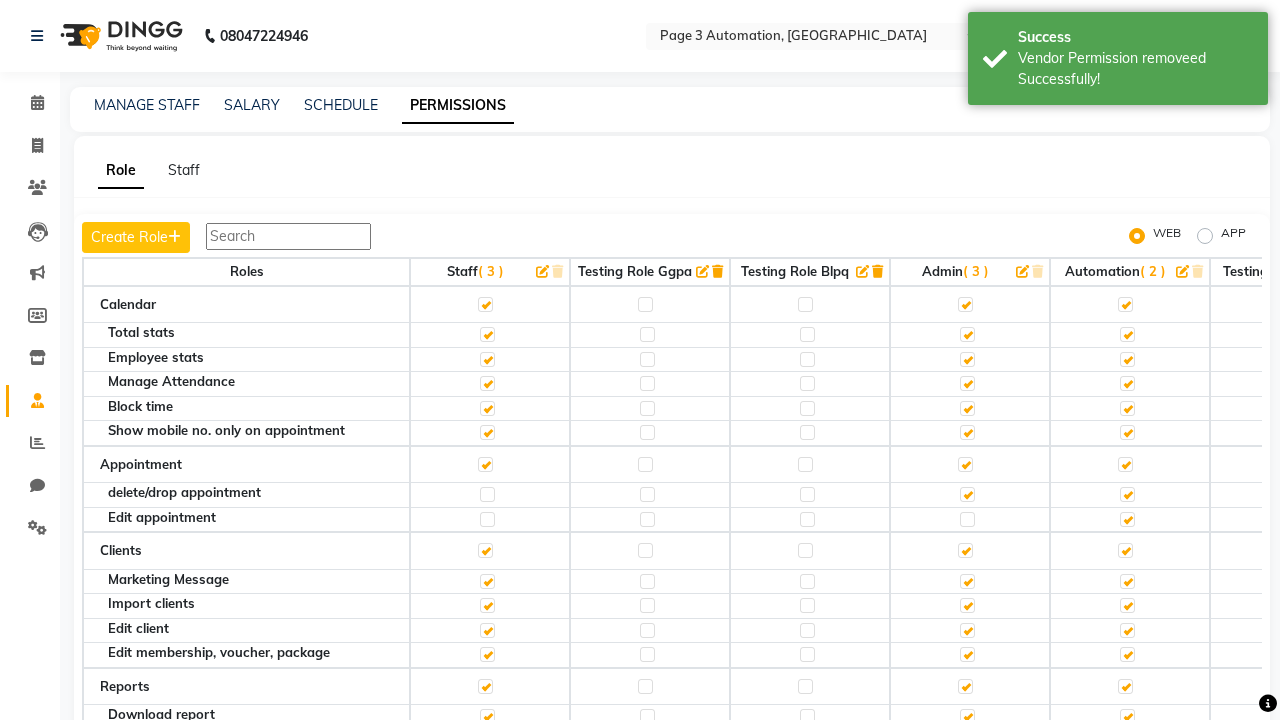 scroll, scrollTop: 1724, scrollLeft: 0, axis: vertical 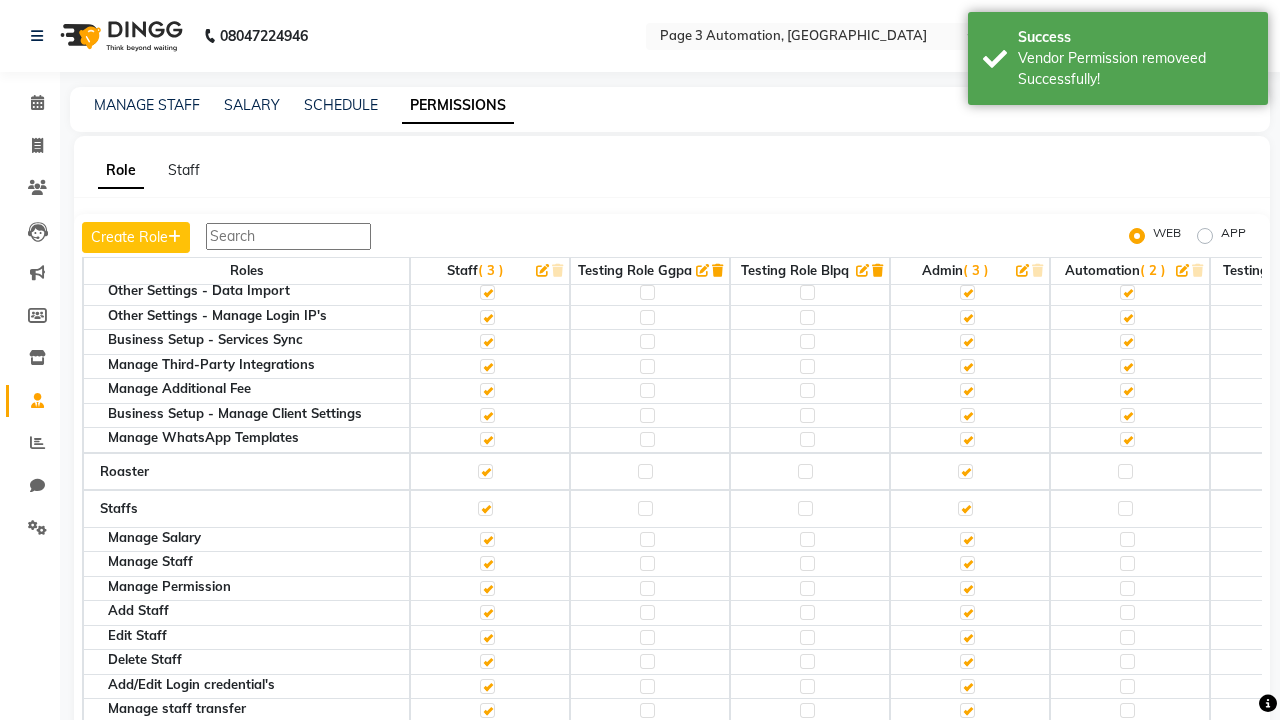 click 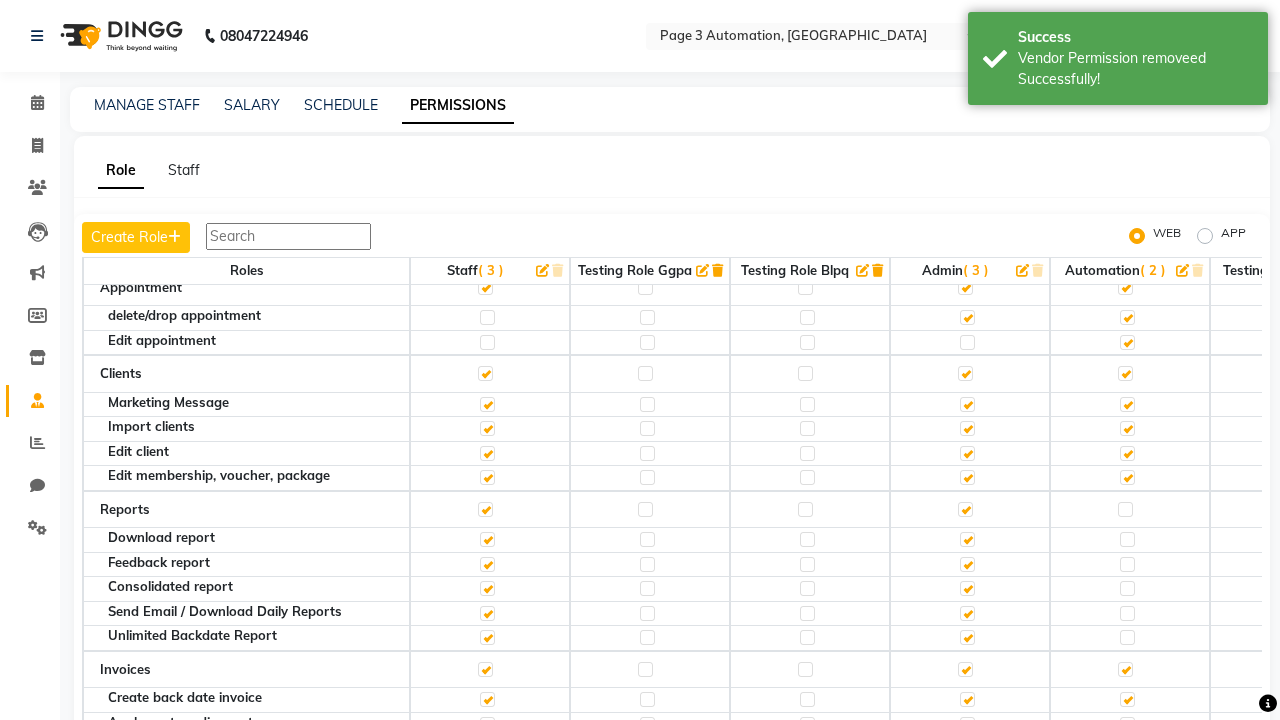 click 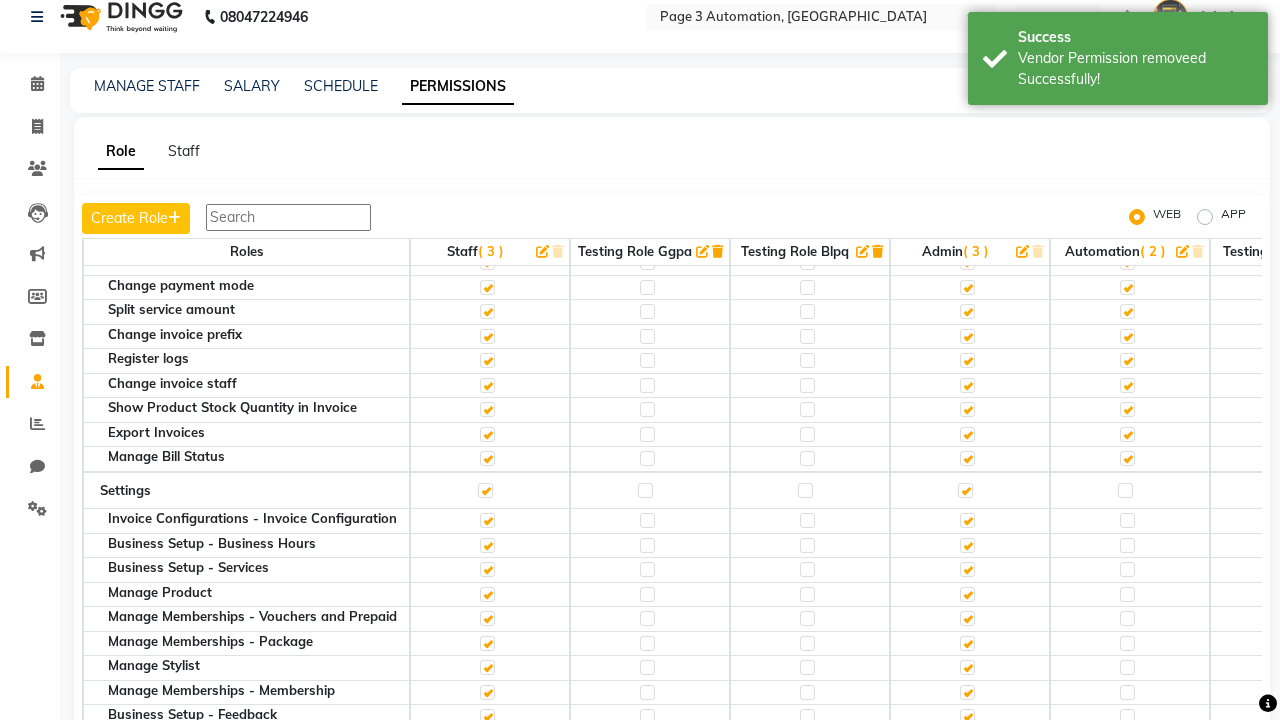 scroll, scrollTop: 0, scrollLeft: 0, axis: both 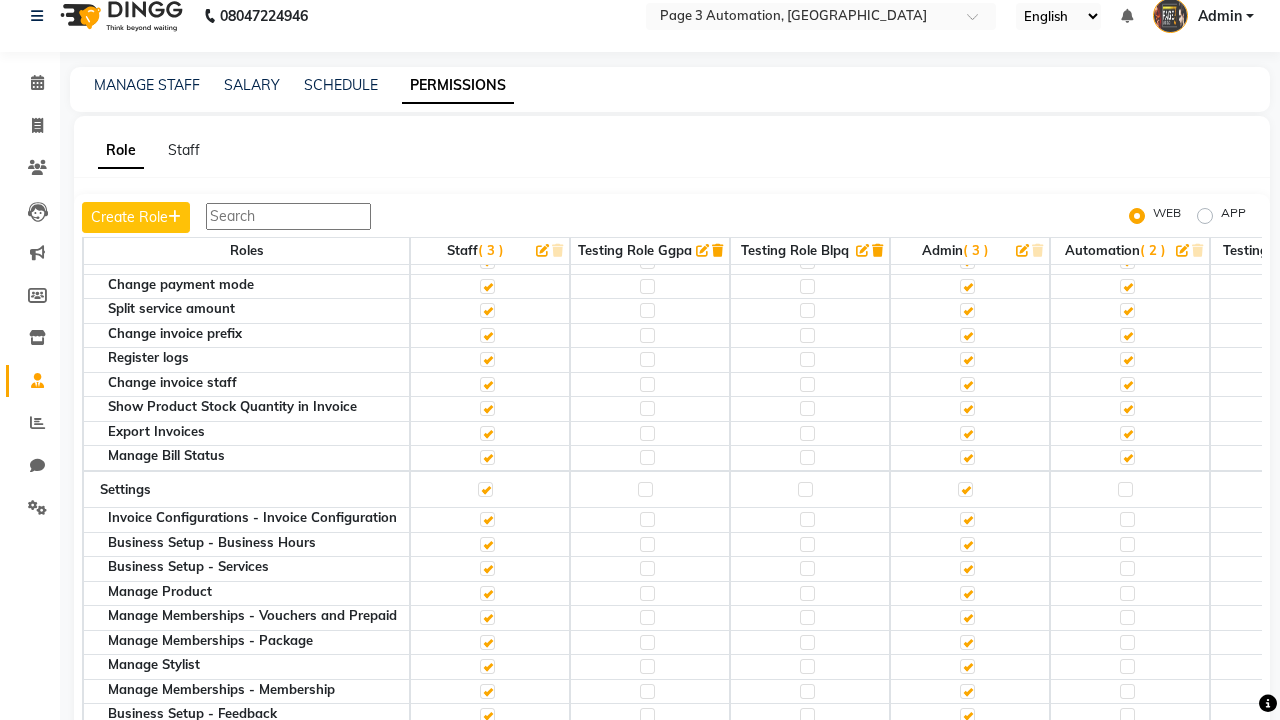 click on "Admin" at bounding box center [1220, 16] 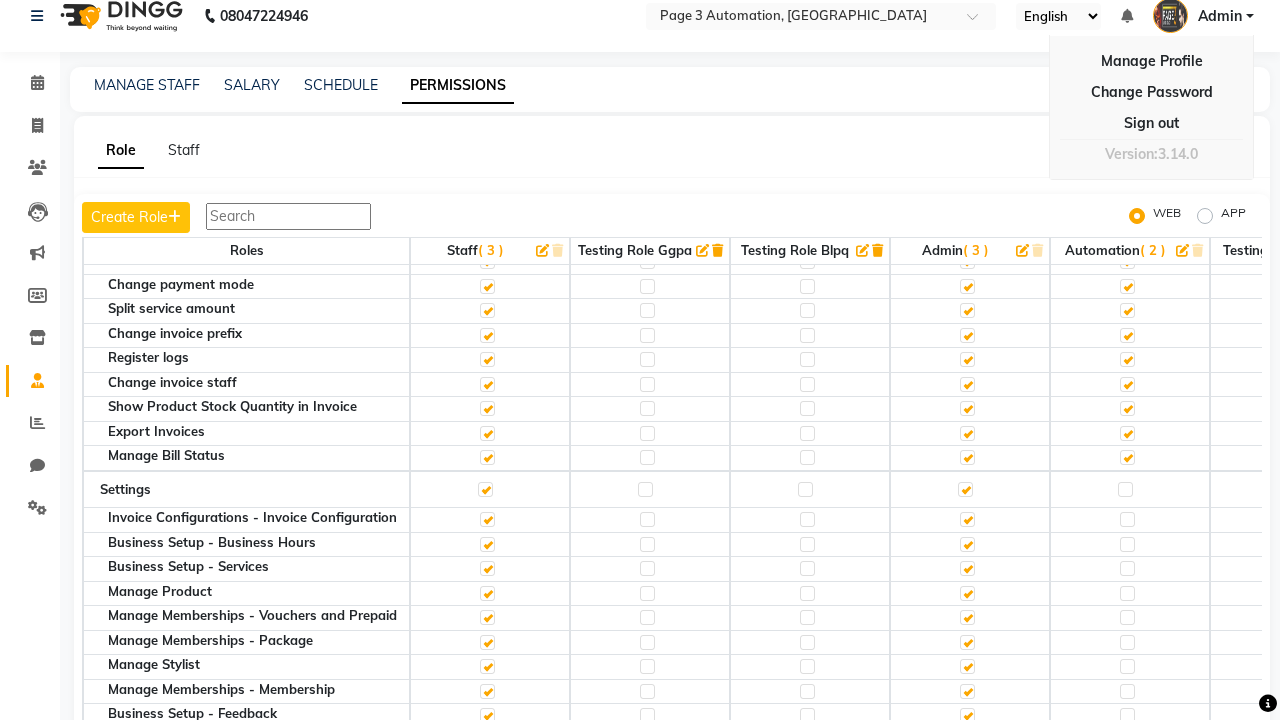 scroll, scrollTop: 19, scrollLeft: 0, axis: vertical 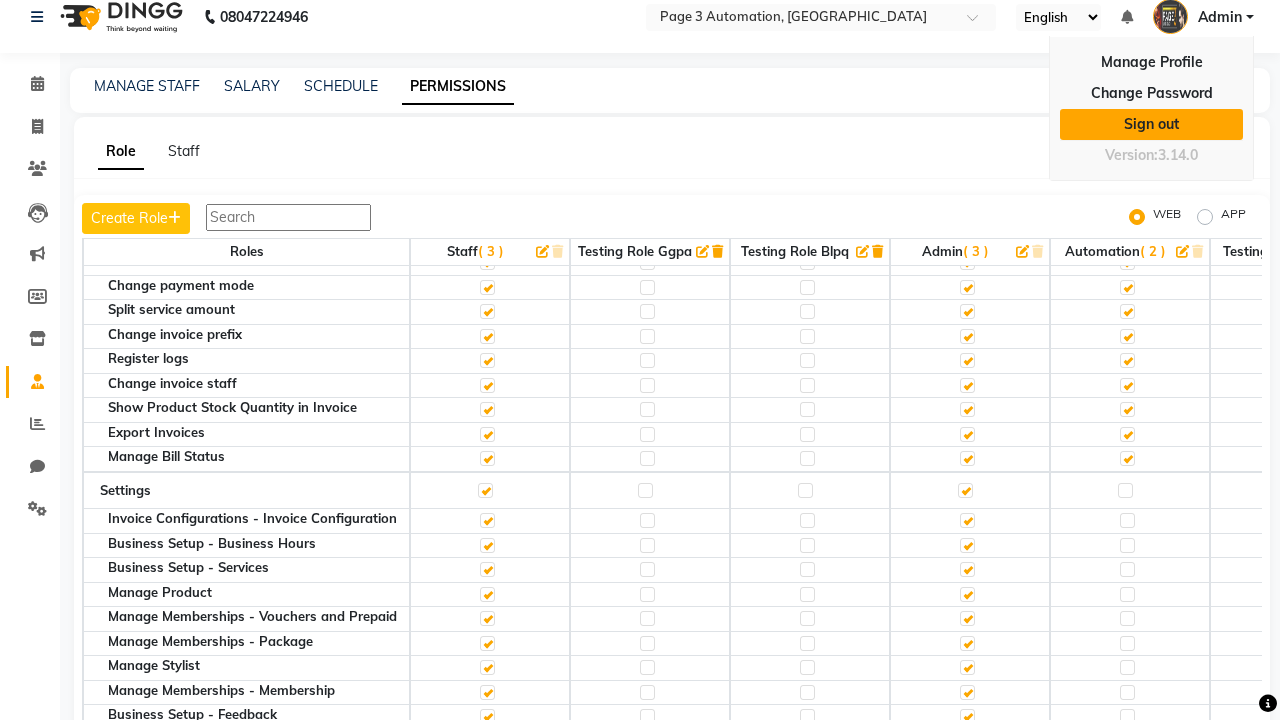click on "Sign out" at bounding box center (1151, 124) 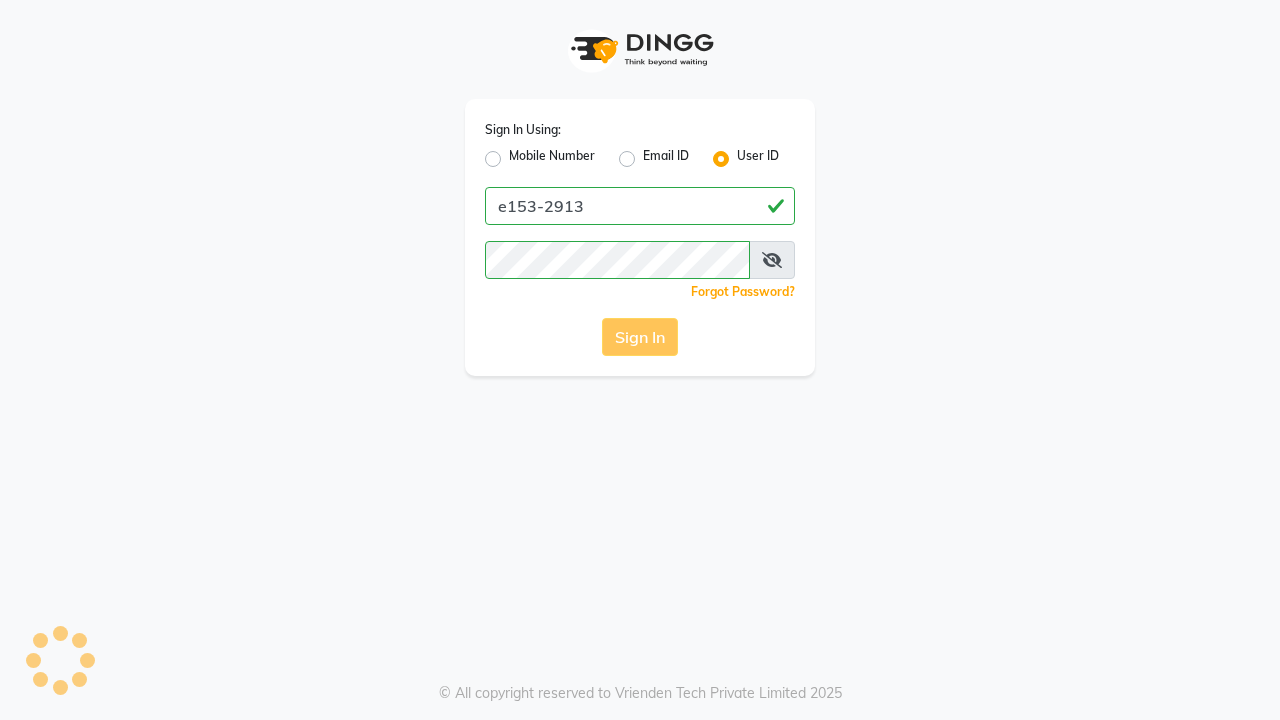 scroll, scrollTop: 0, scrollLeft: 0, axis: both 